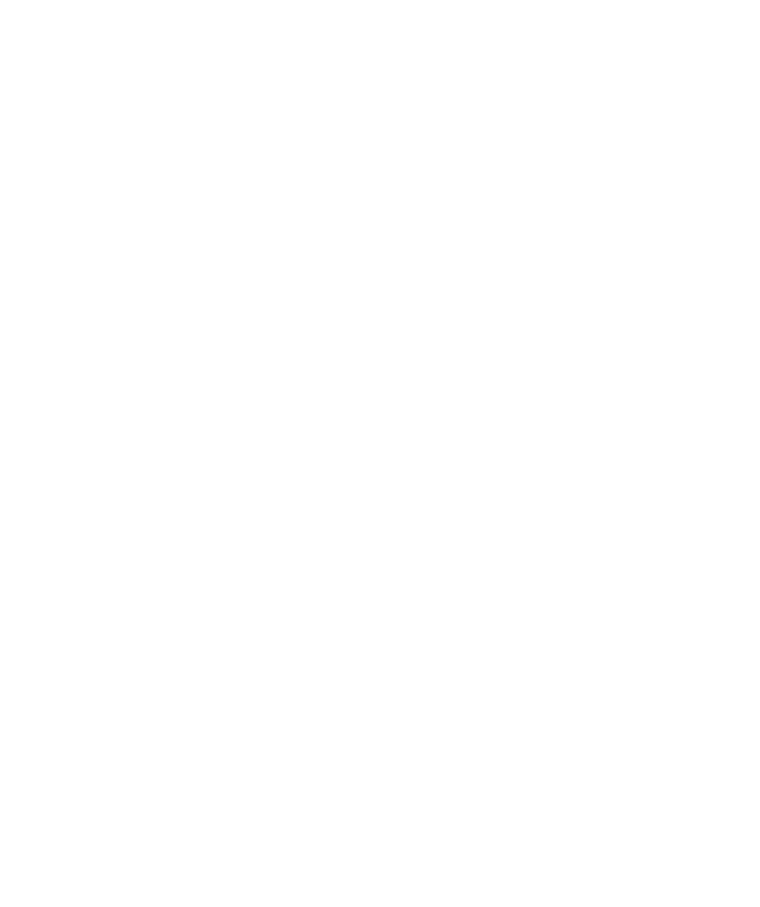 select on "*" 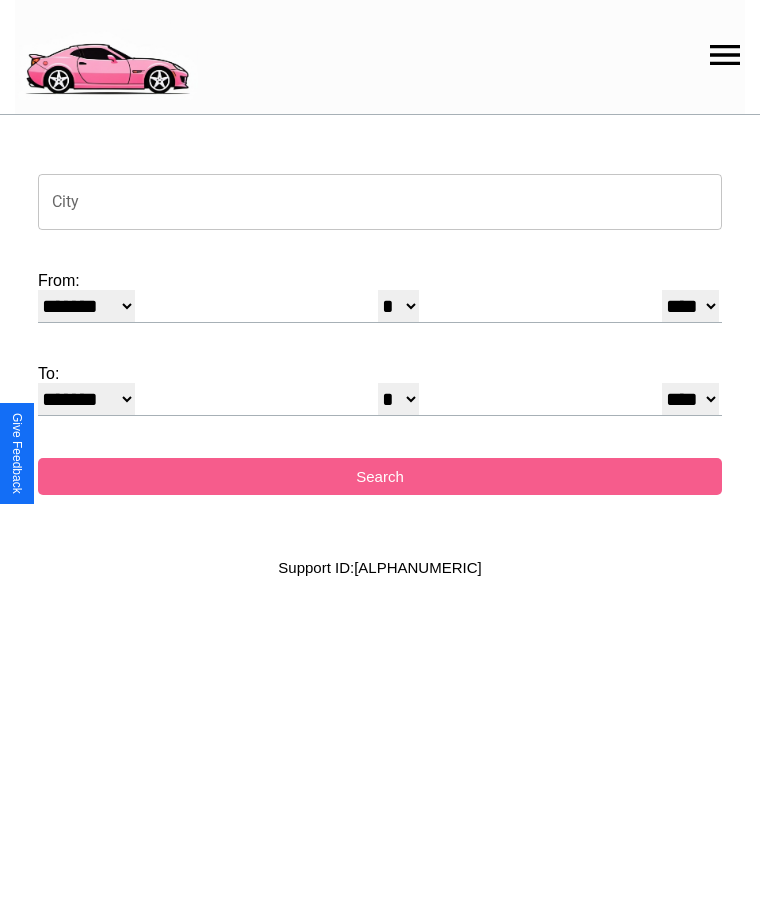 scroll, scrollTop: 0, scrollLeft: 0, axis: both 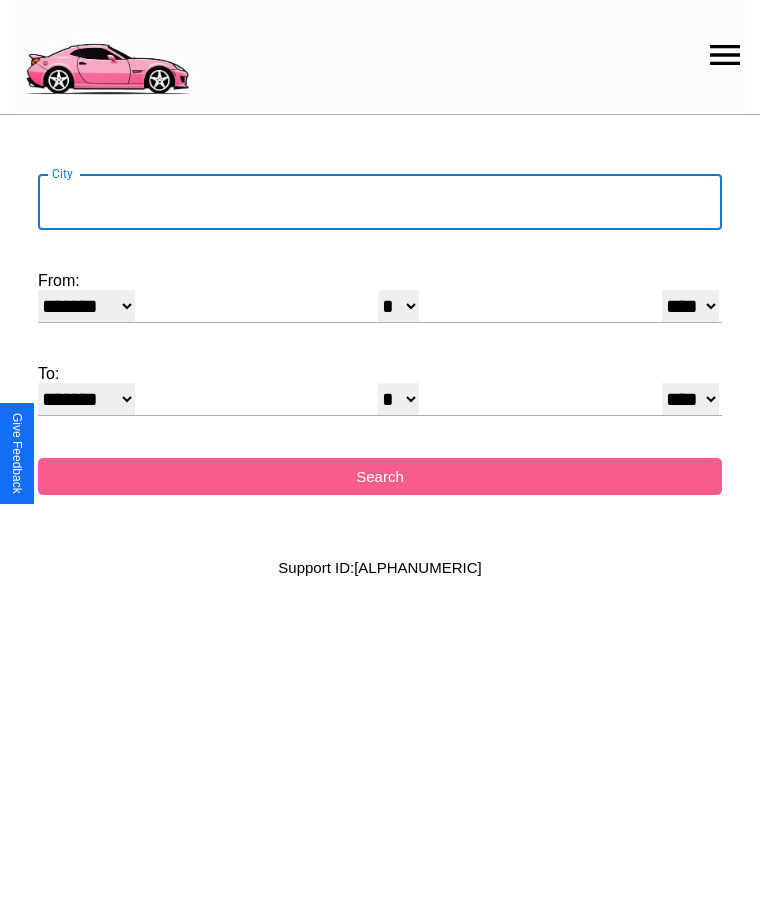 click on "City" at bounding box center (380, 202) 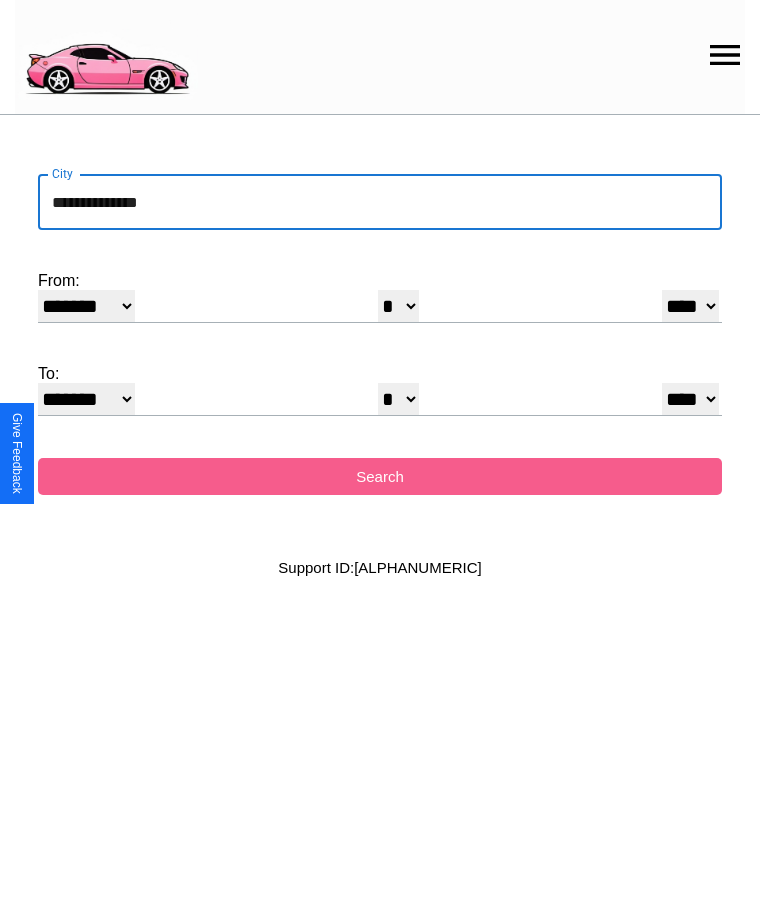 type on "**********" 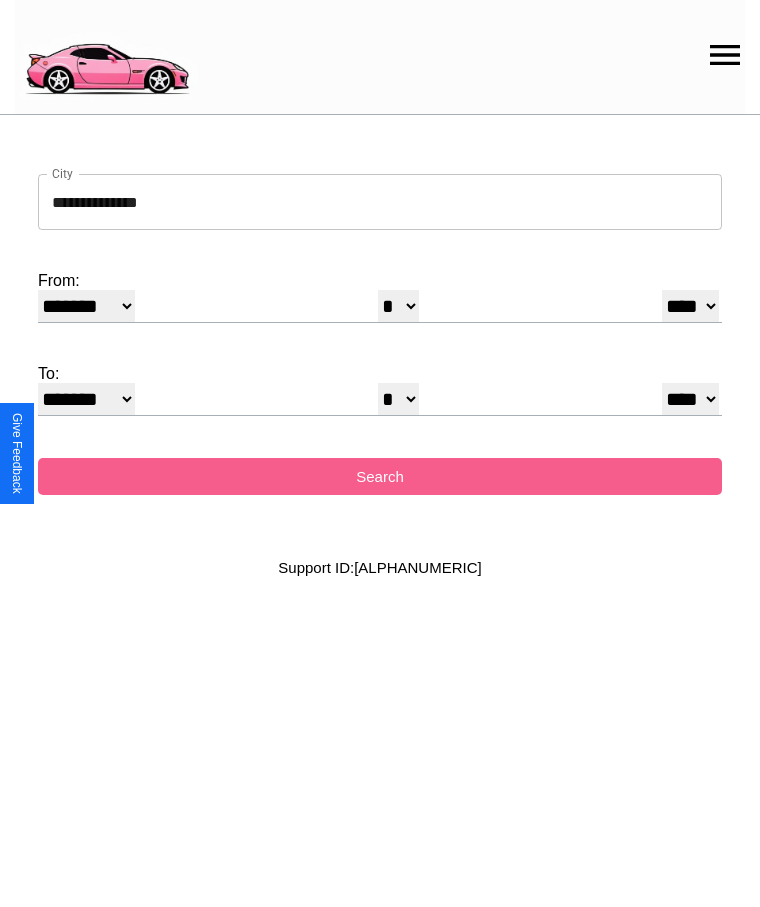 click on "******* ******** ***** ***** *** **** **** ****** ********* ******* ******** ********" at bounding box center (86, 306) 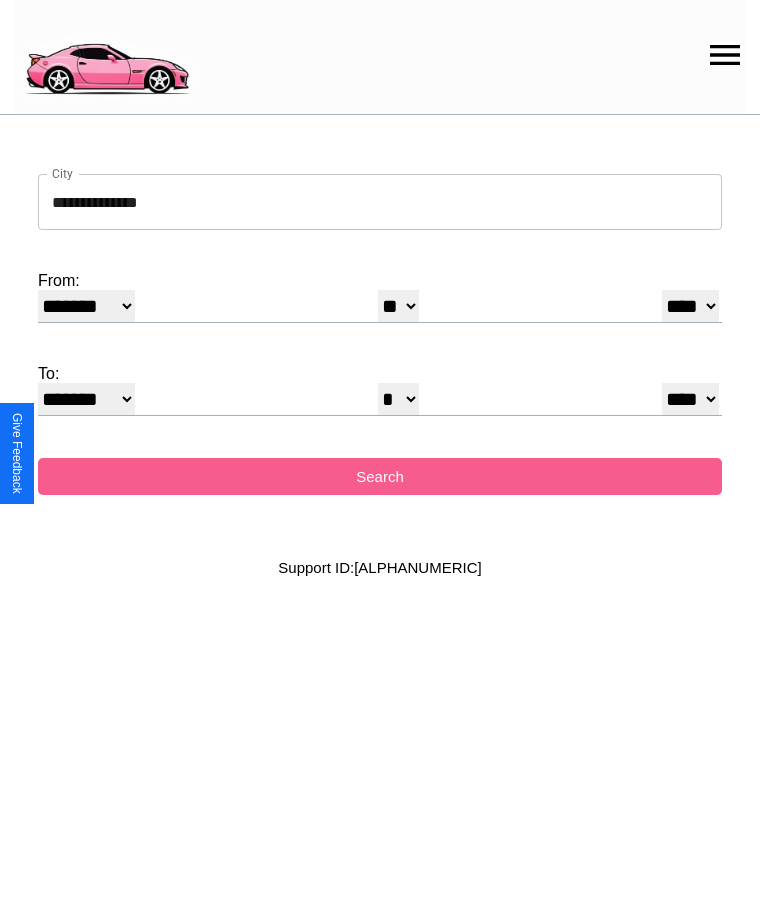 click on "**** **** **** **** **** **** **** **** **** ****" at bounding box center [690, 306] 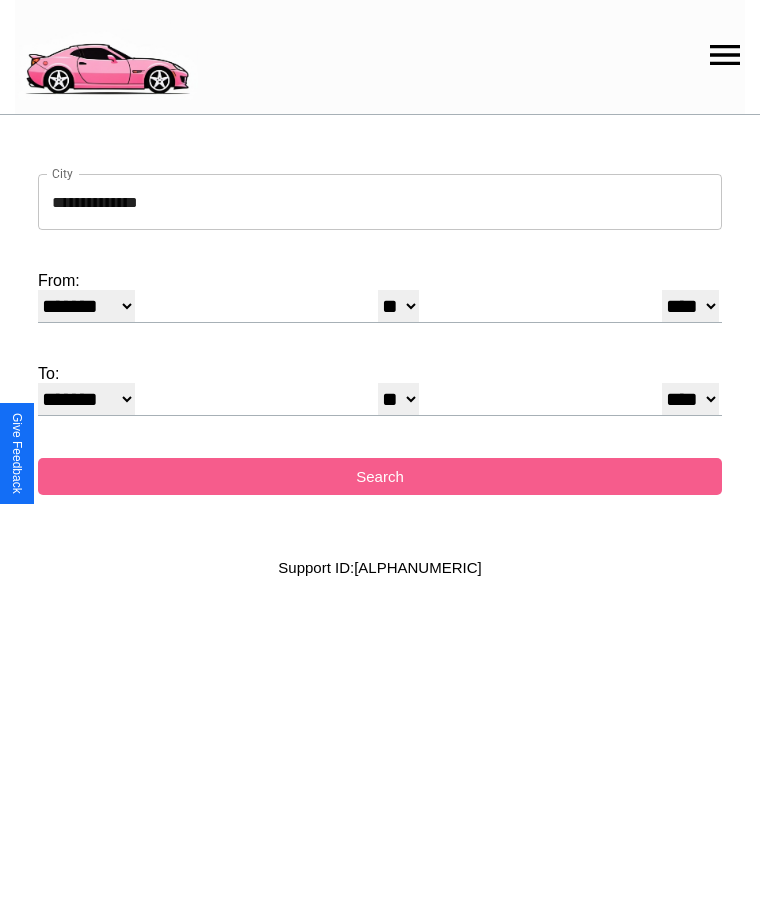 click on "* * * * * * * * * ** ** ** ** ** ** ** ** ** ** ** ** ** ** ** ** ** ** ** ** ** **" at bounding box center (398, 399) 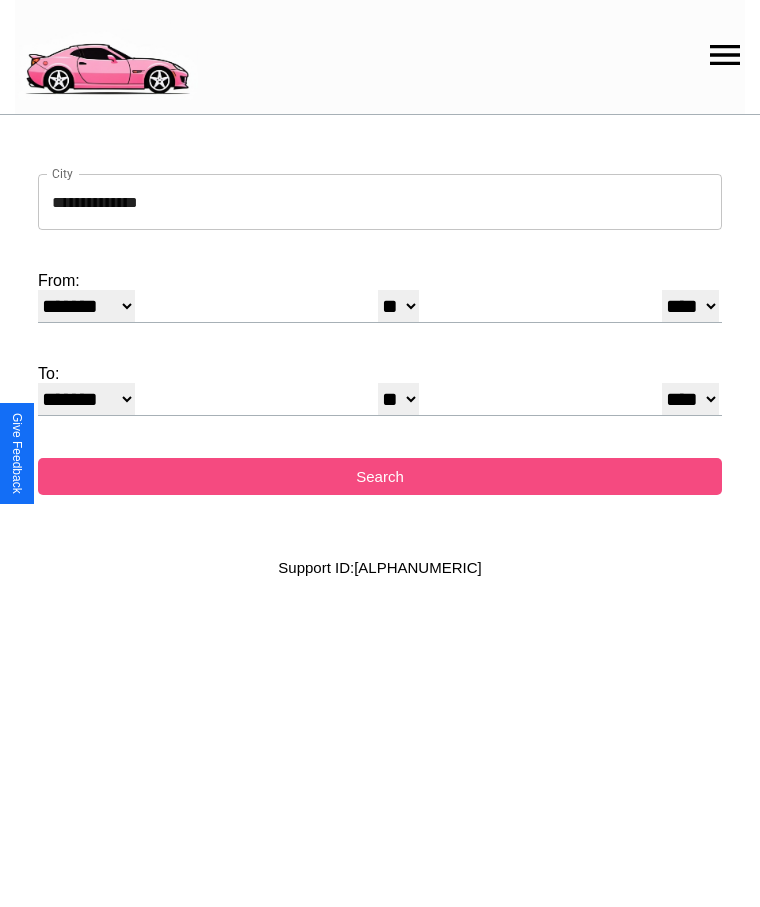 click on "Search" at bounding box center [380, 476] 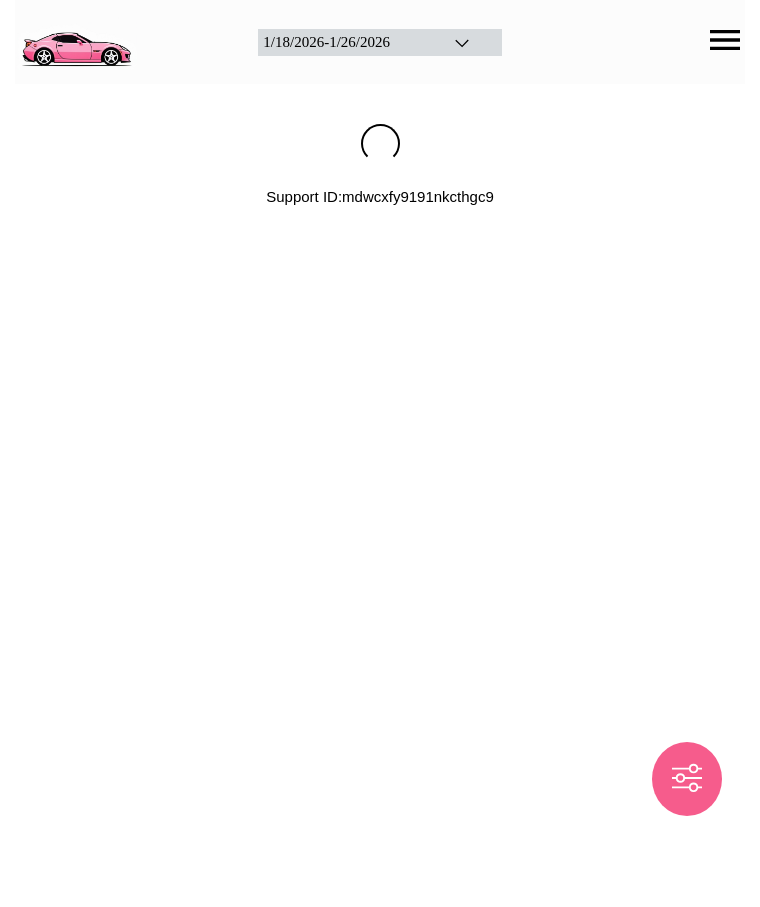 scroll, scrollTop: 0, scrollLeft: 0, axis: both 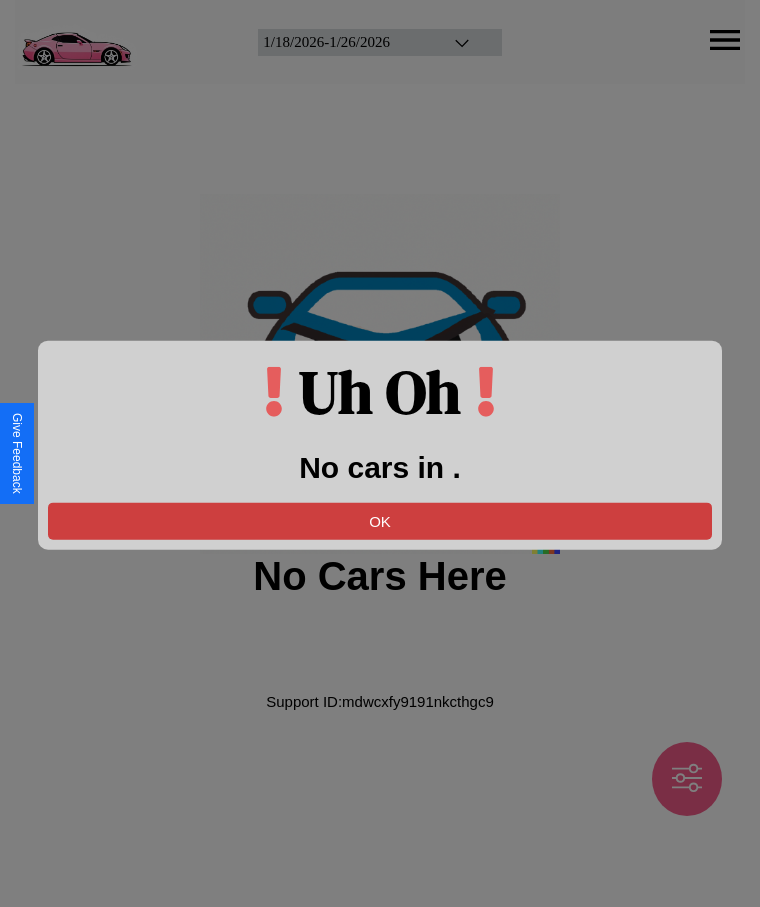 click on "OK" at bounding box center [380, 520] 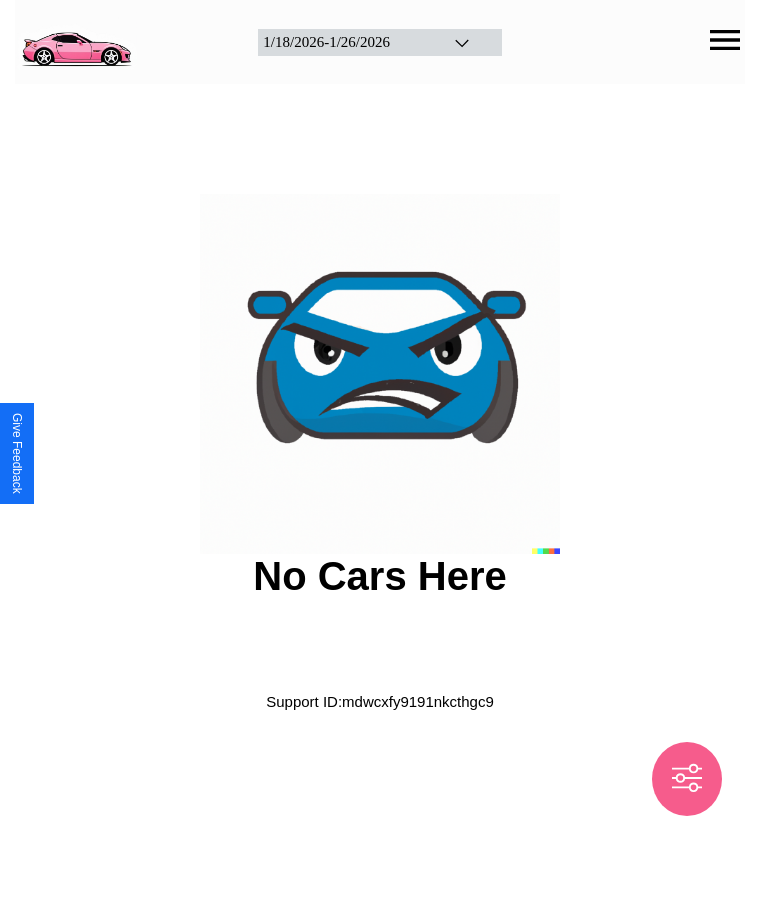 click at bounding box center (76, 40) 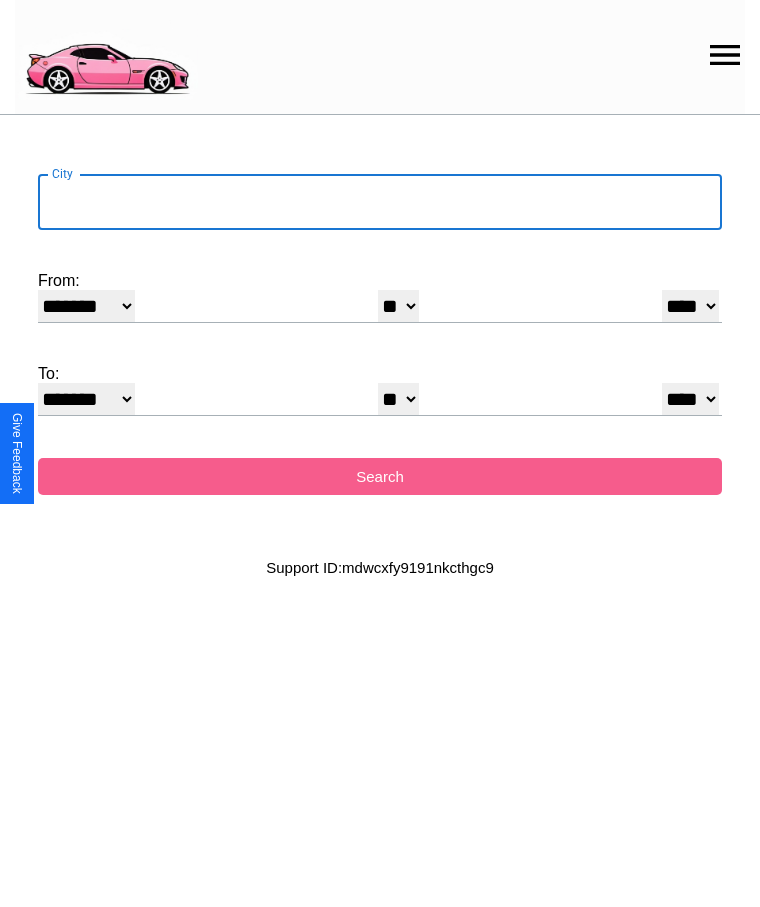 click on "City" at bounding box center [380, 202] 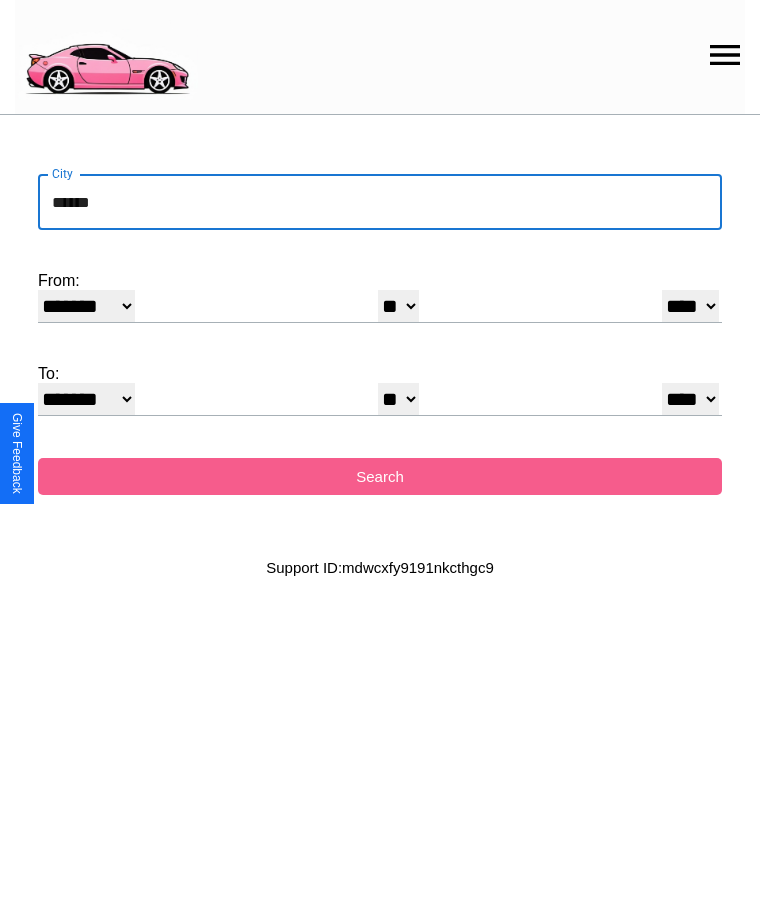 type on "******" 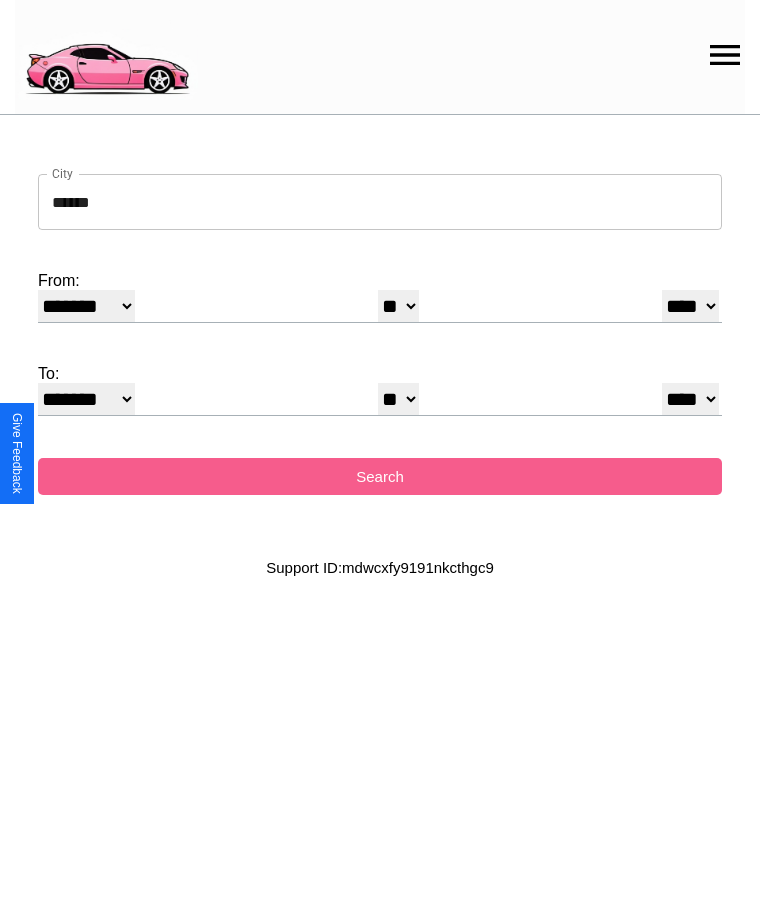 click on "******* ******** ***** ***** *** **** **** ****** ********* ******* ******** ********" at bounding box center [86, 306] 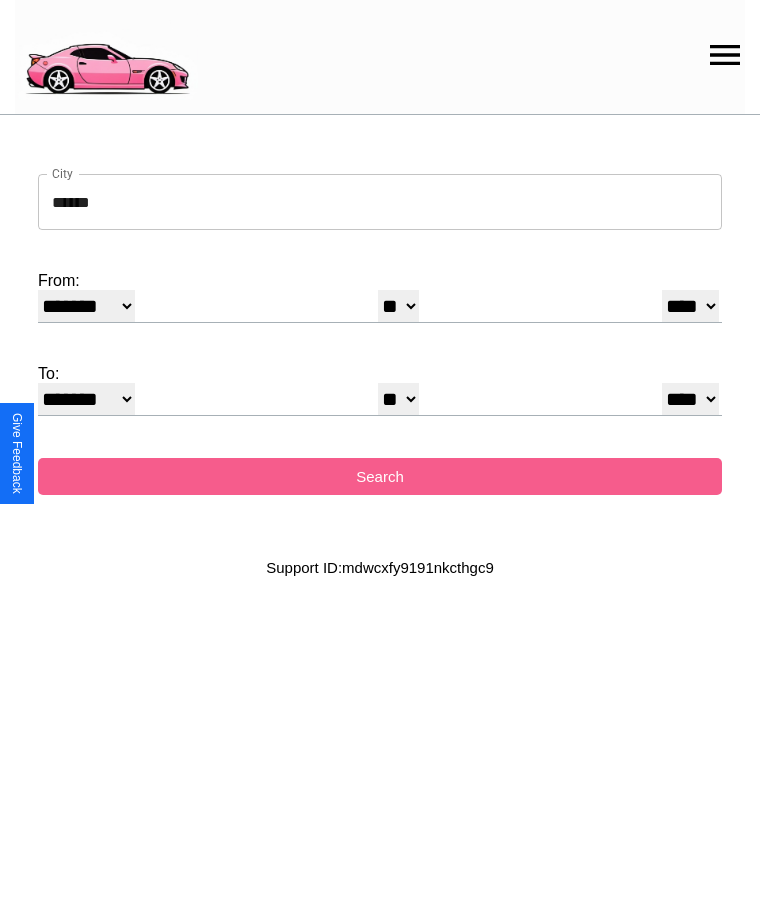 select on "*" 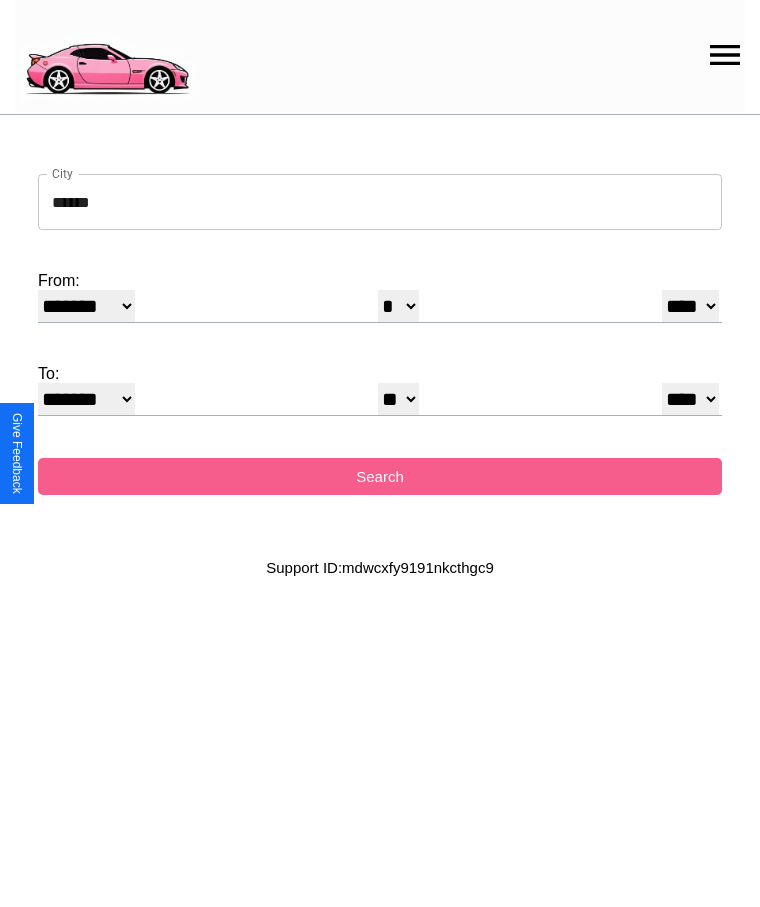 click on "**** **** **** **** **** **** **** **** **** ****" at bounding box center (690, 306) 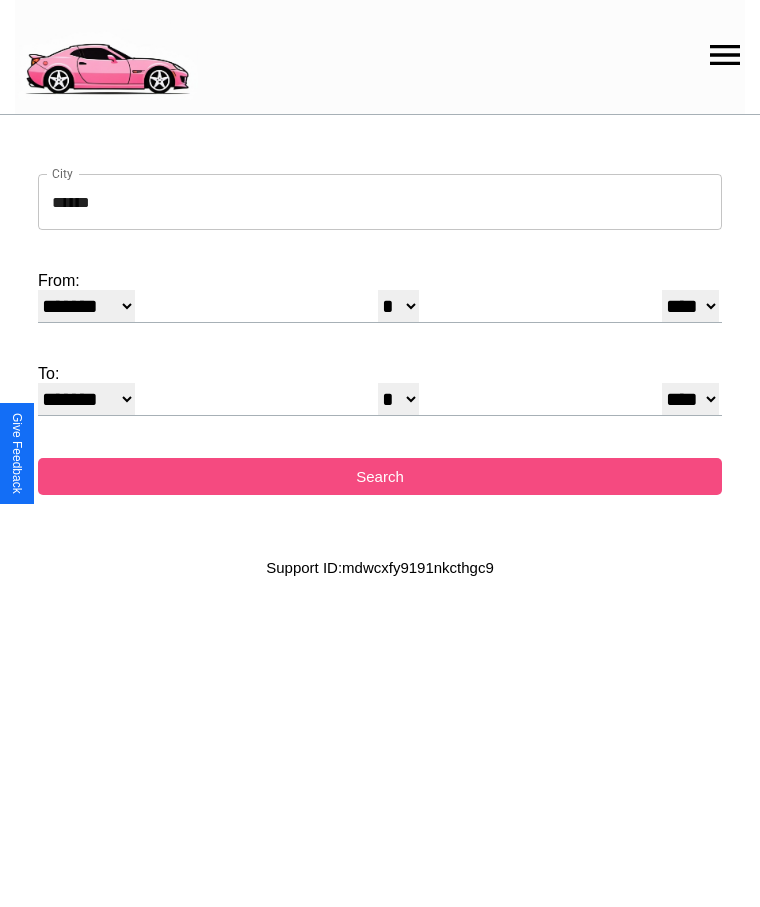 click on "Search" at bounding box center (380, 476) 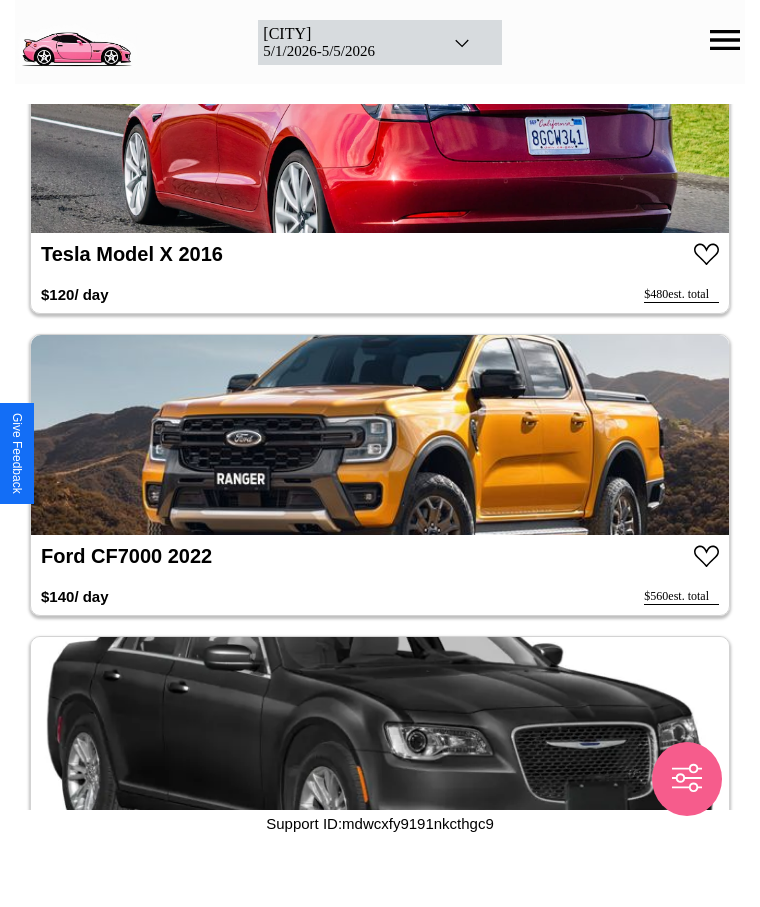 scroll, scrollTop: 10690, scrollLeft: 0, axis: vertical 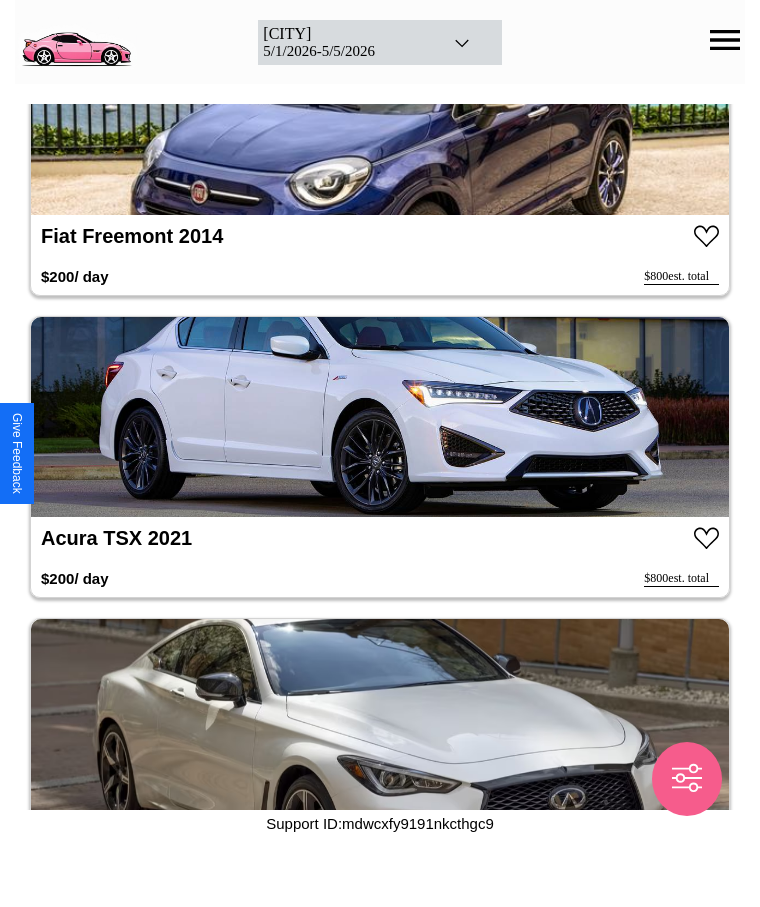 click at bounding box center (380, 417) 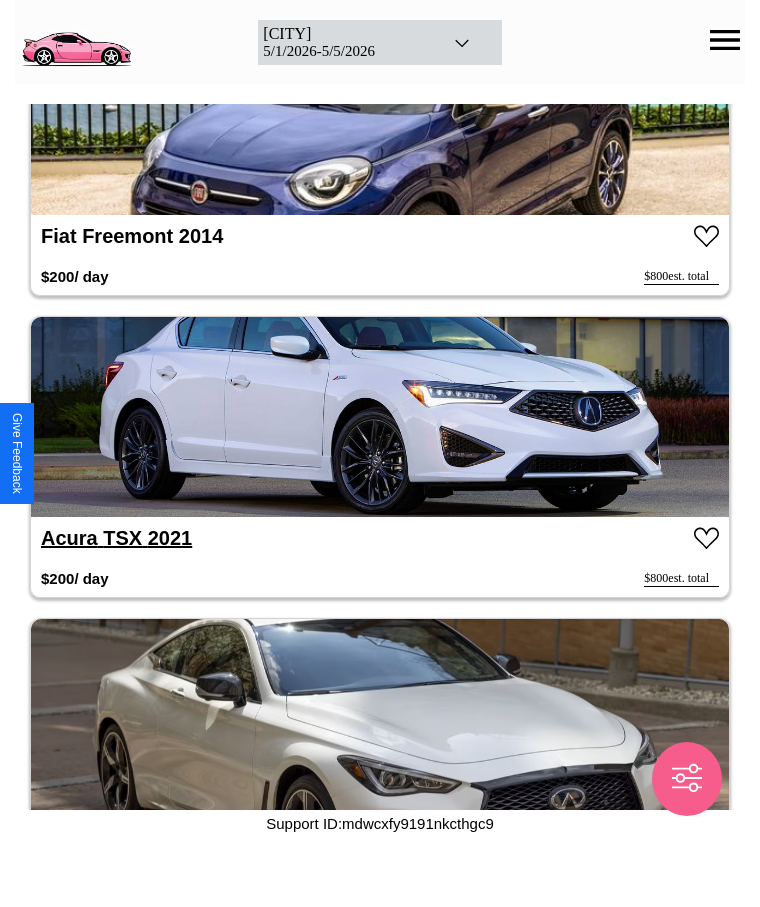 click on "Acura   TSX   2021" at bounding box center [116, 538] 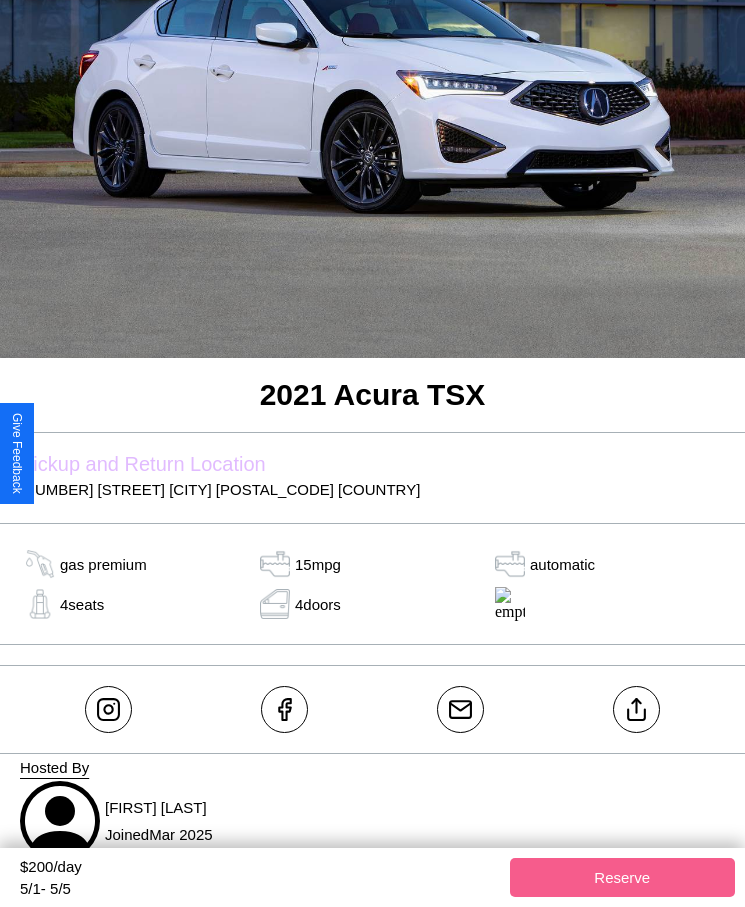 scroll, scrollTop: 254, scrollLeft: 0, axis: vertical 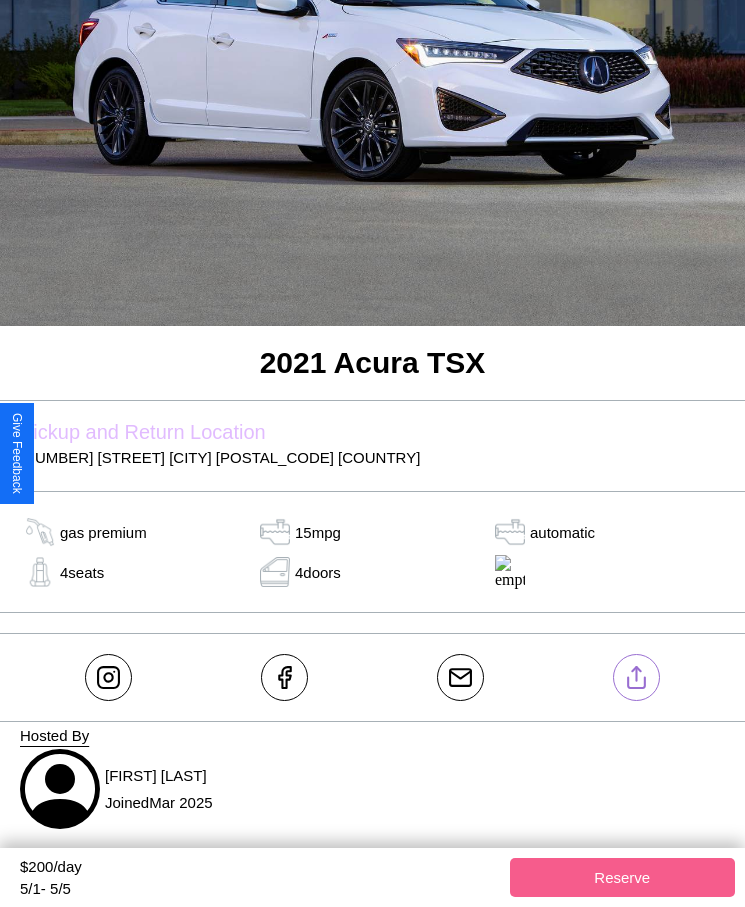 click 